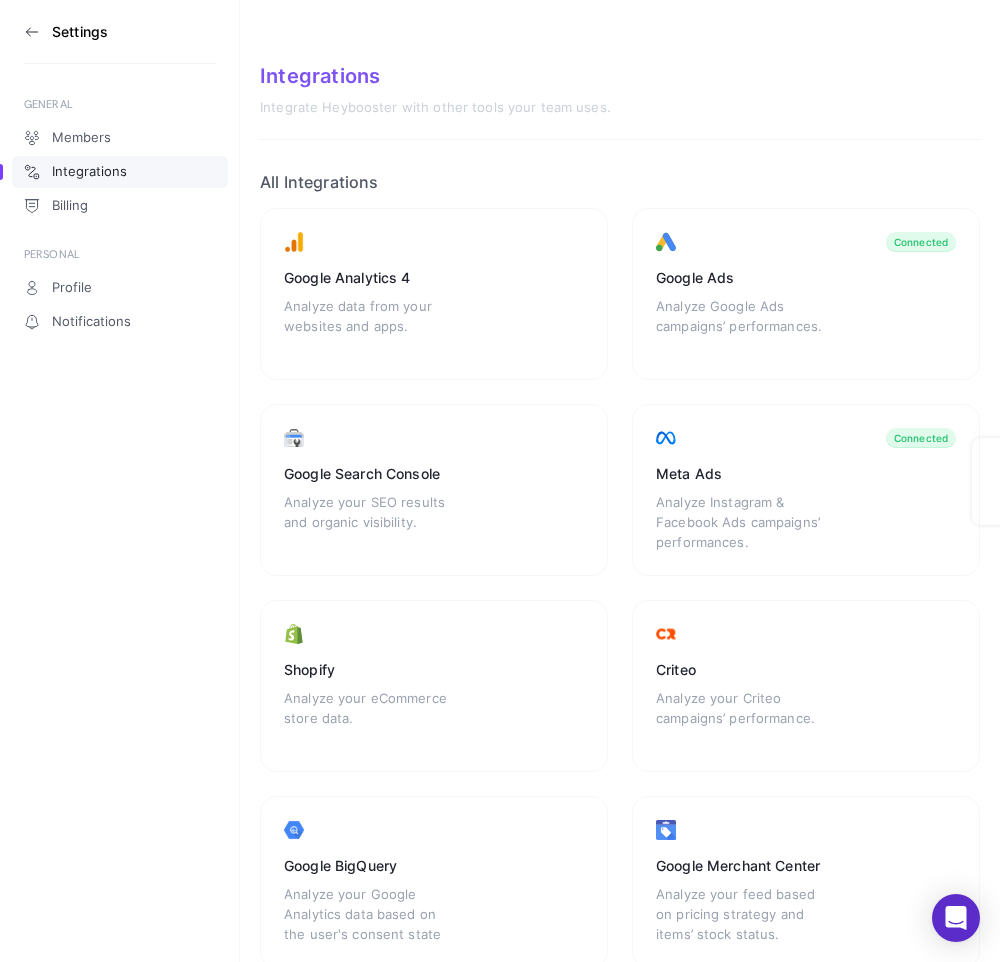 scroll, scrollTop: 0, scrollLeft: 0, axis: both 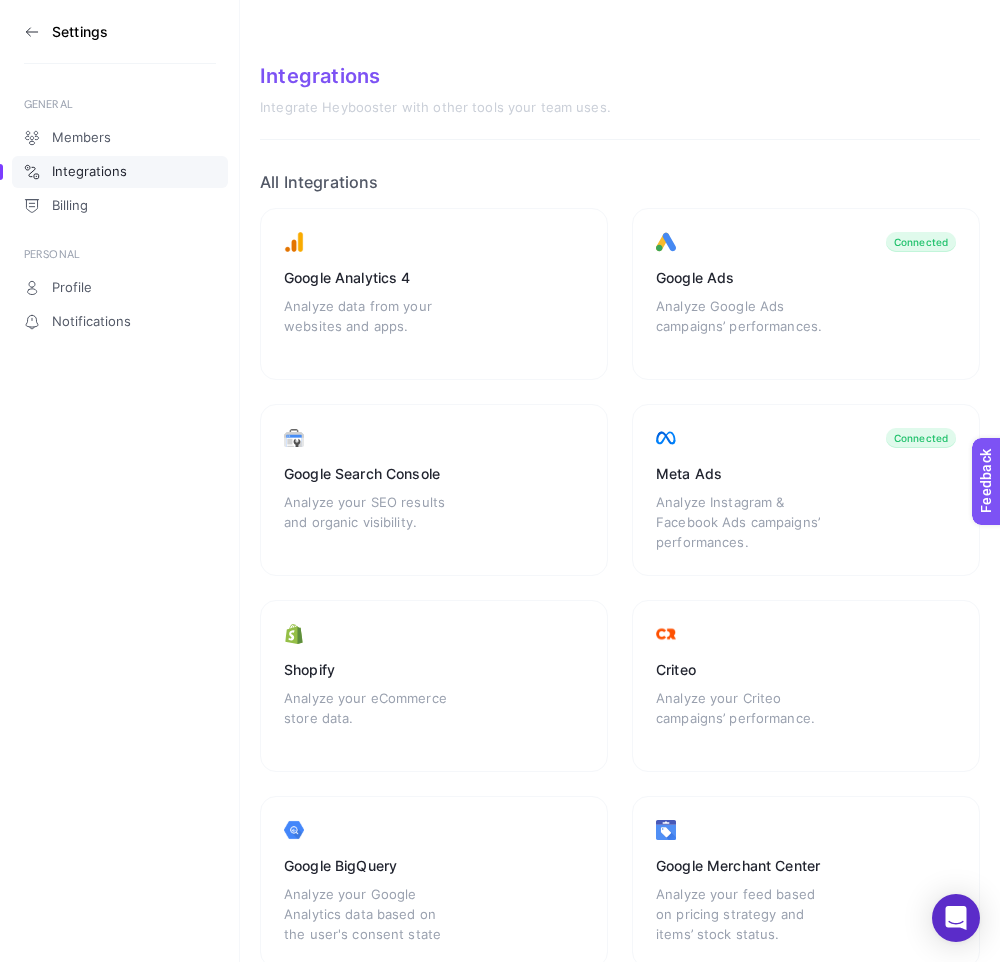 click 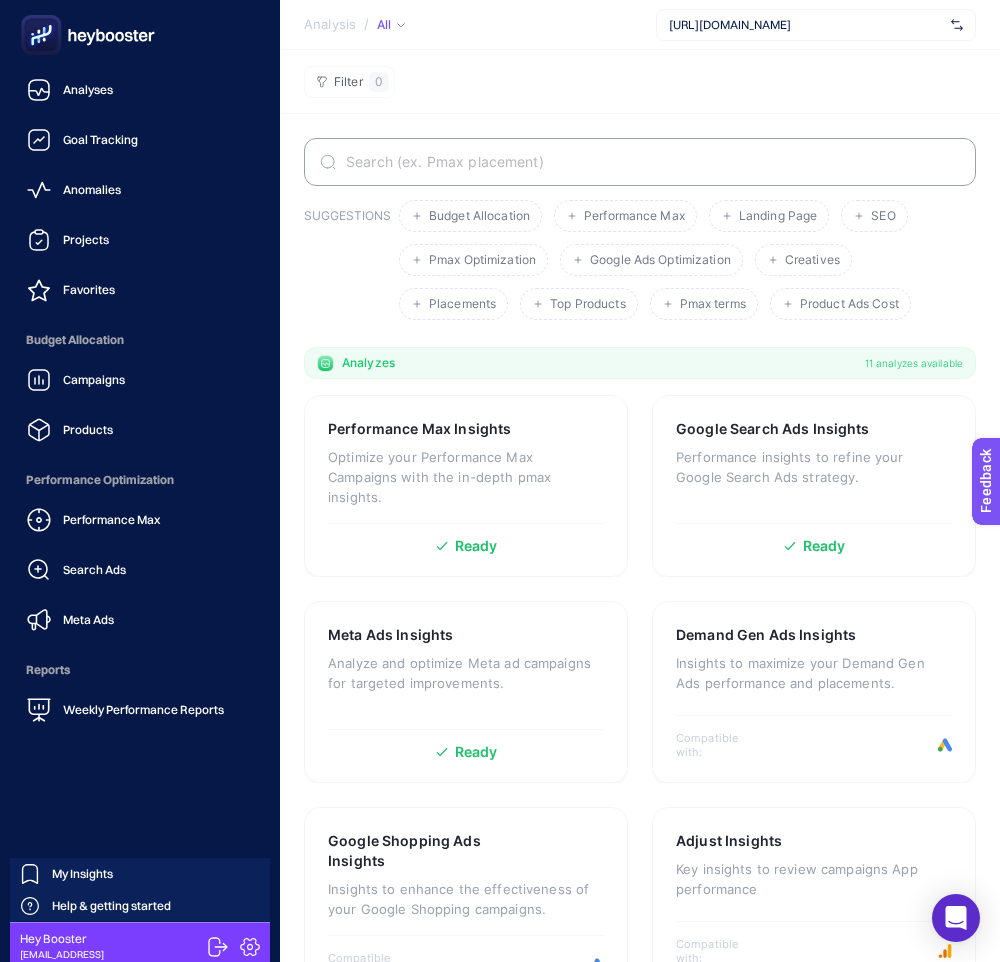 click 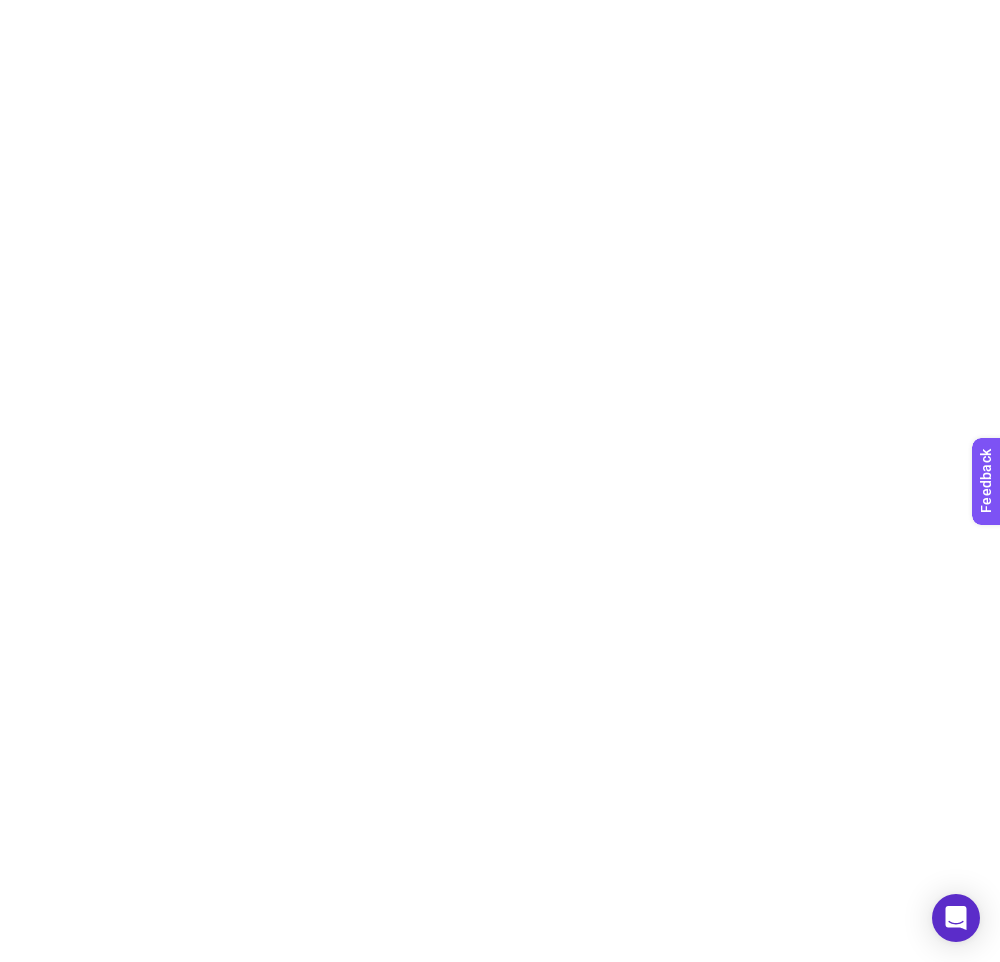 click at bounding box center (500, 481) 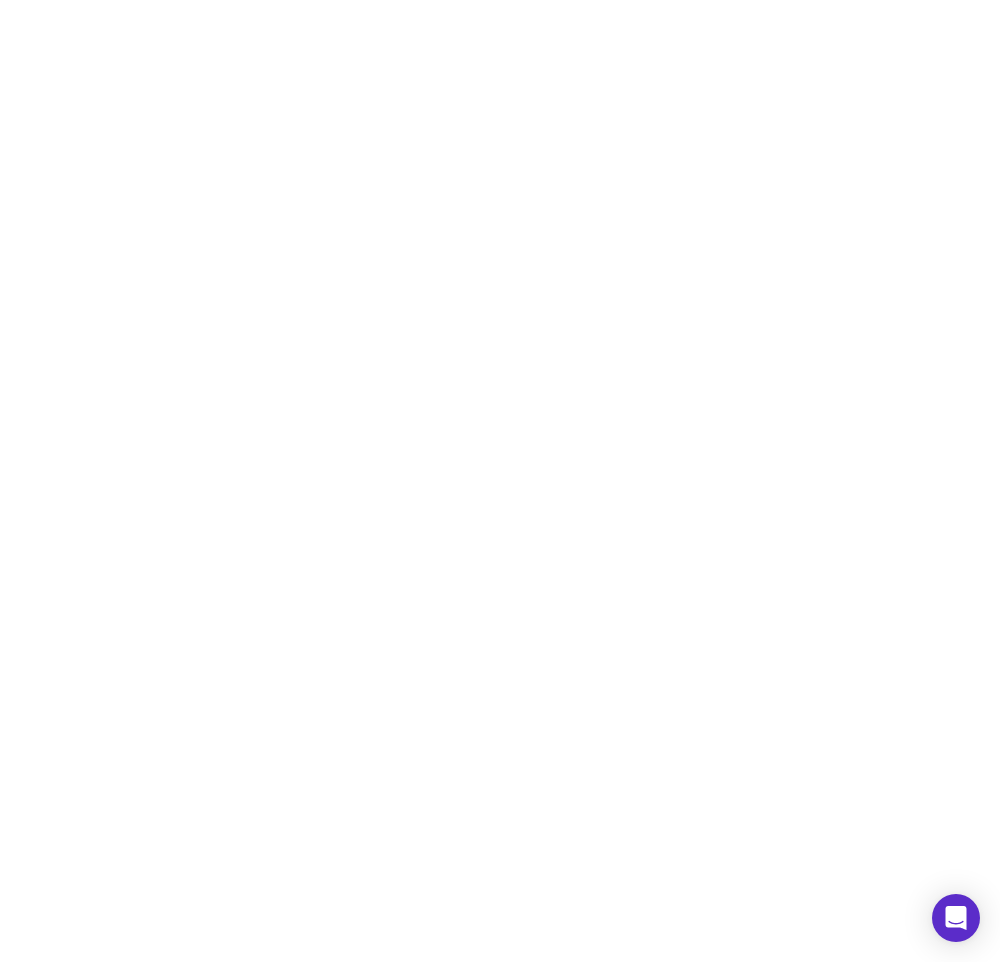 scroll, scrollTop: 0, scrollLeft: 0, axis: both 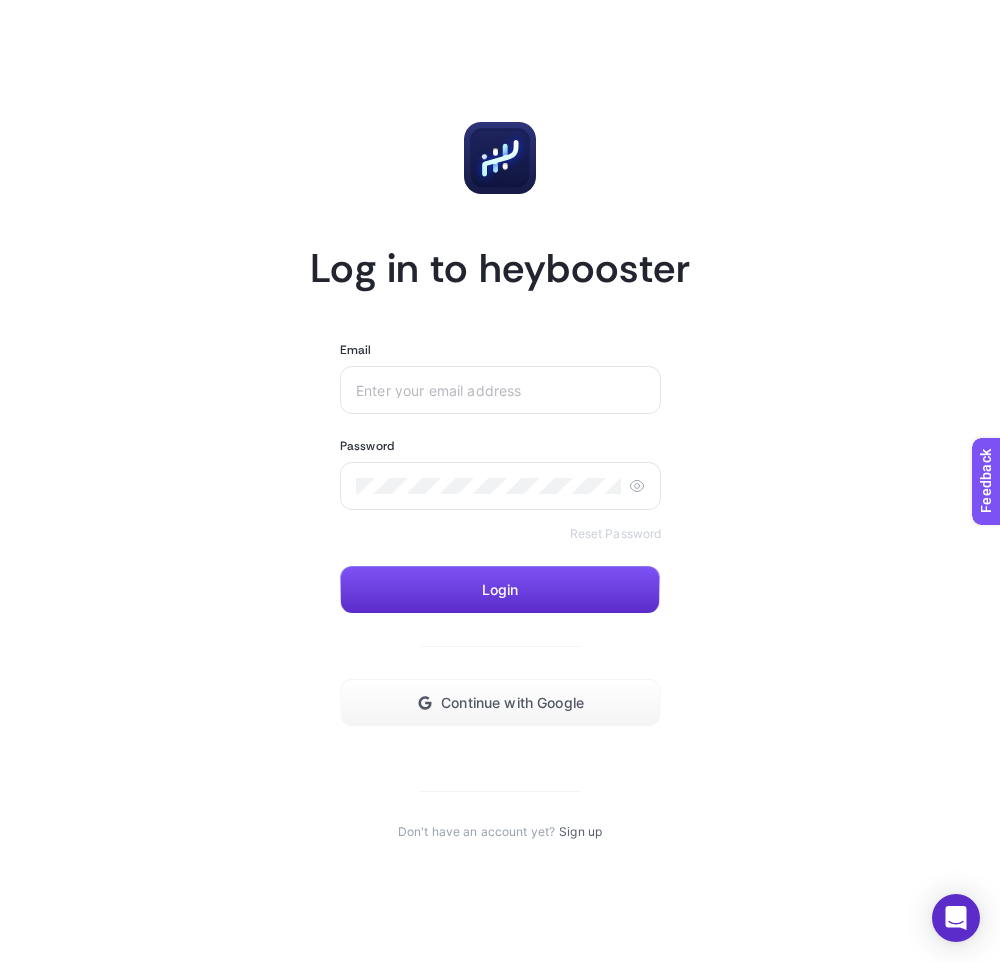 click on "Sign up" at bounding box center (580, 832) 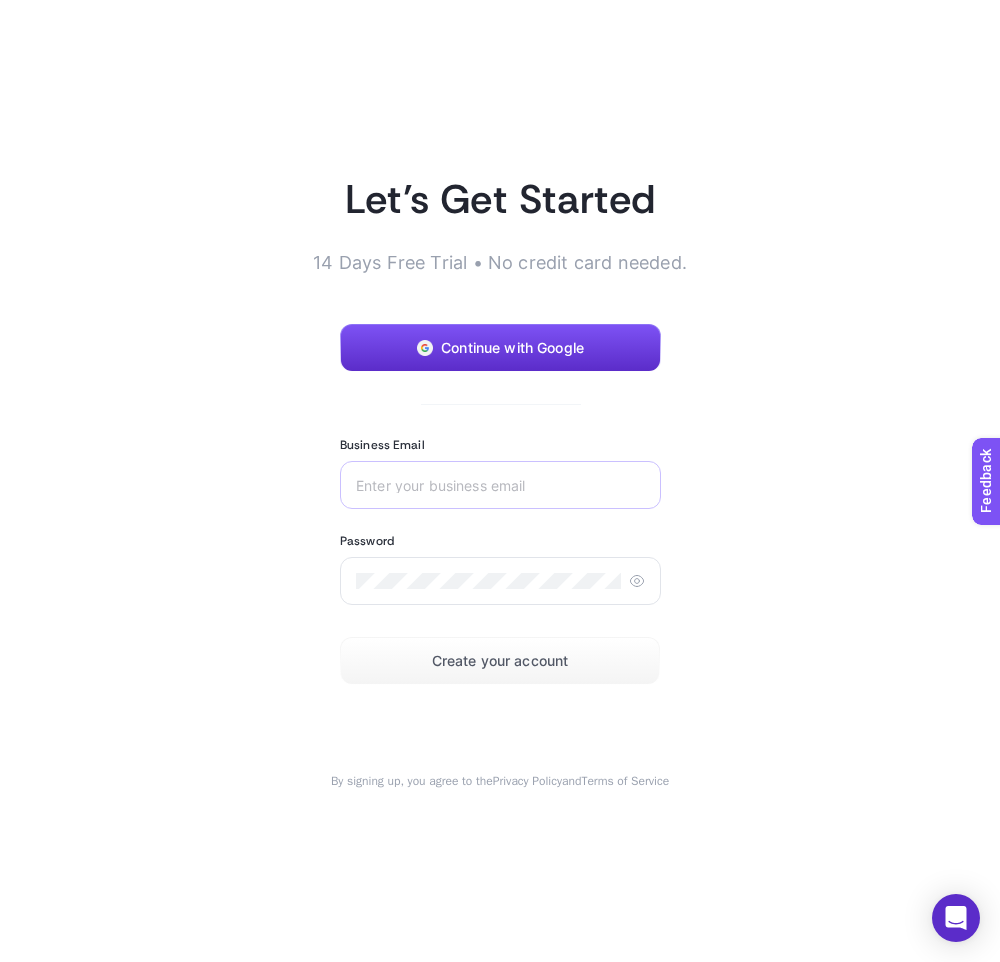 click at bounding box center [500, 485] 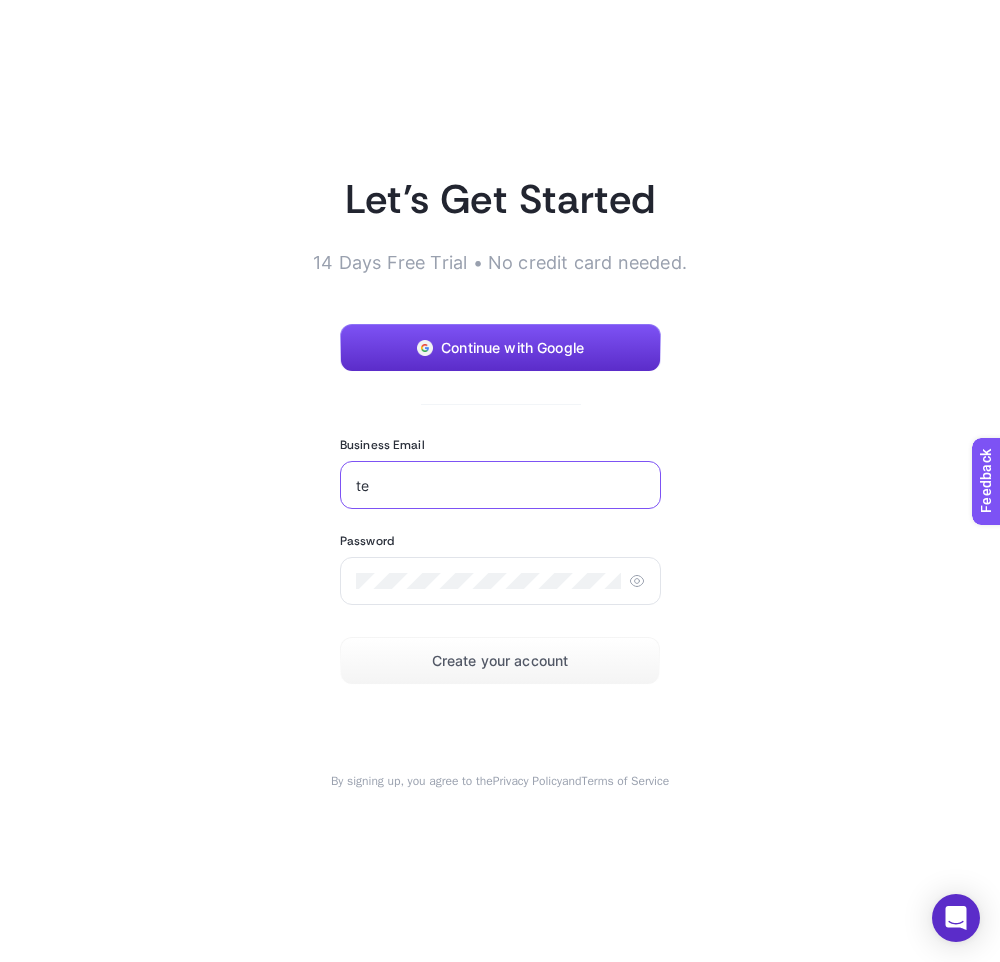 type on "t" 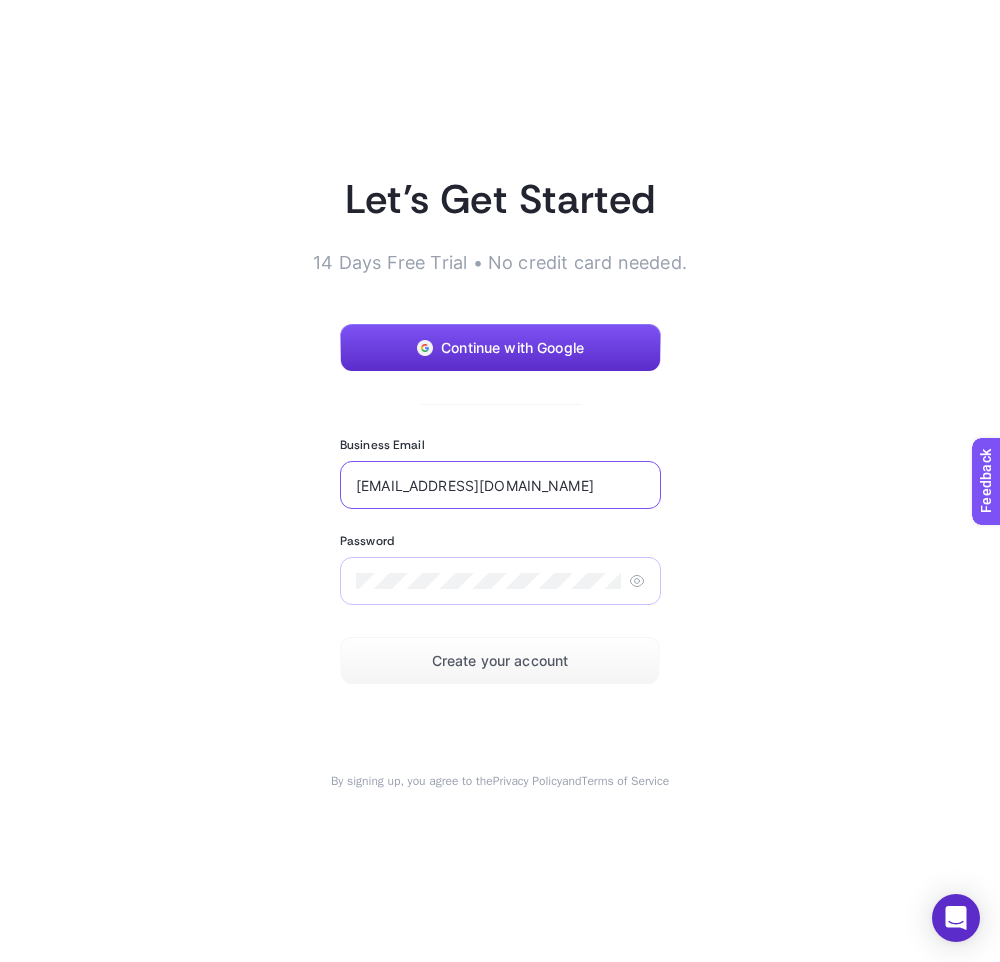 type on "[EMAIL_ADDRESS][DOMAIN_NAME]" 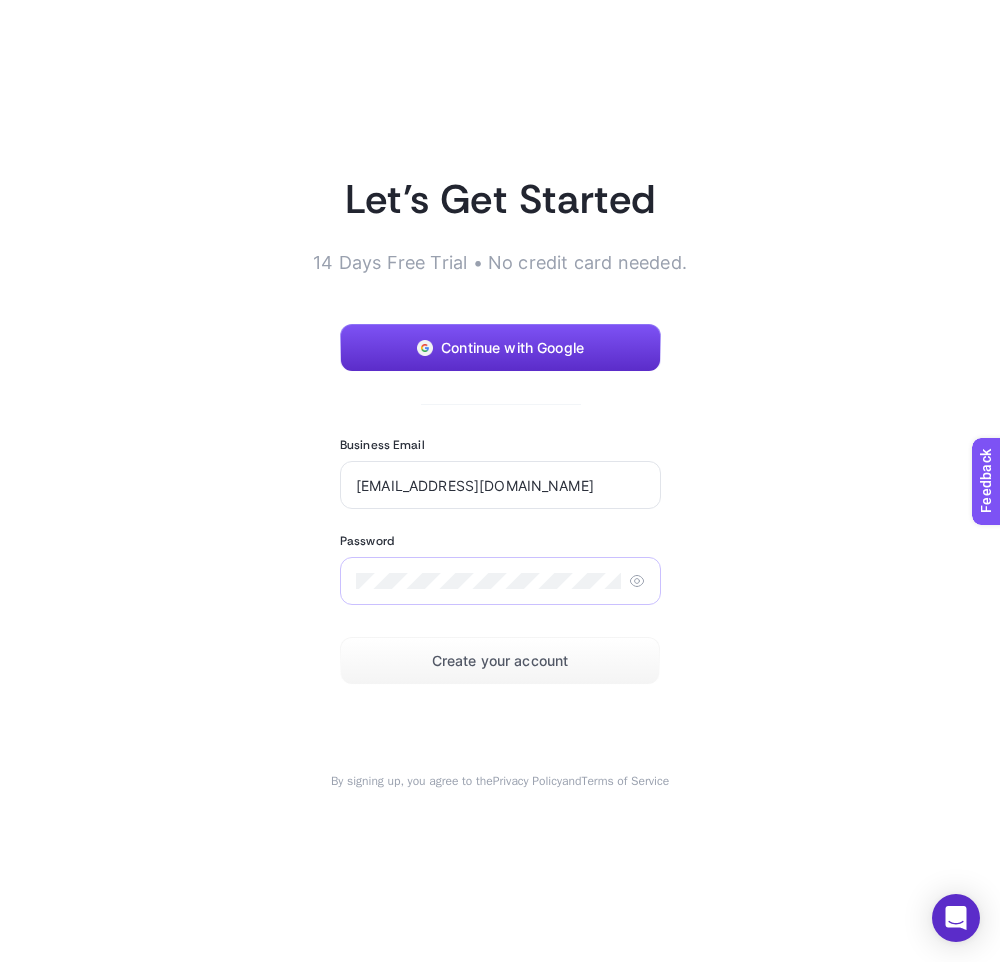 click at bounding box center (500, 581) 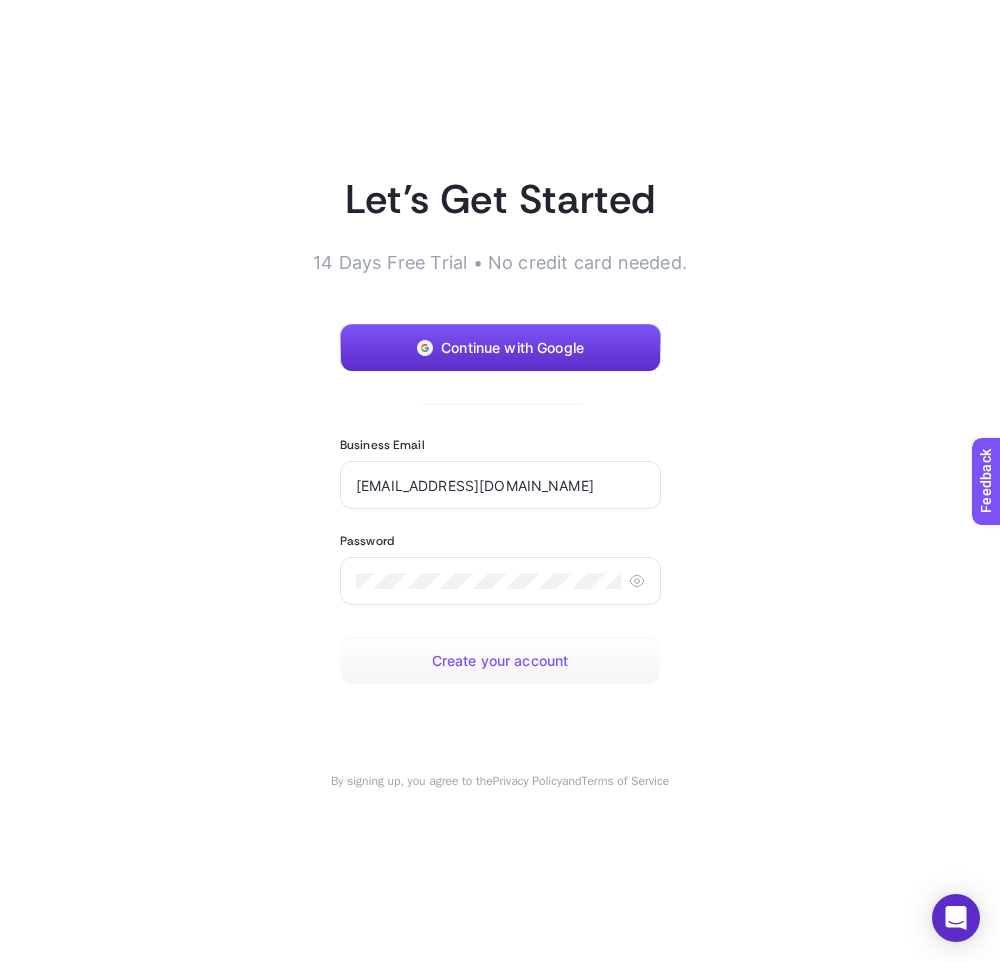 click on "Create your account" at bounding box center (500, 661) 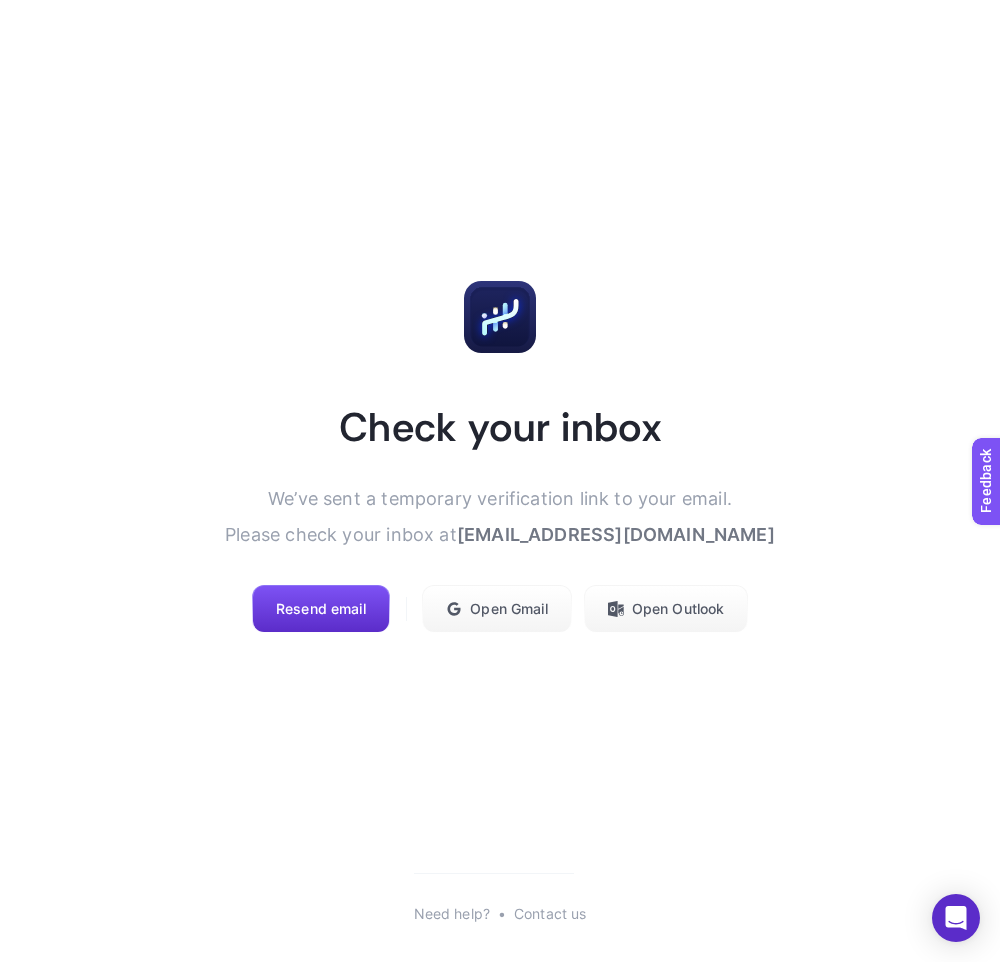 click on "Check your inbox" at bounding box center (500, 427) 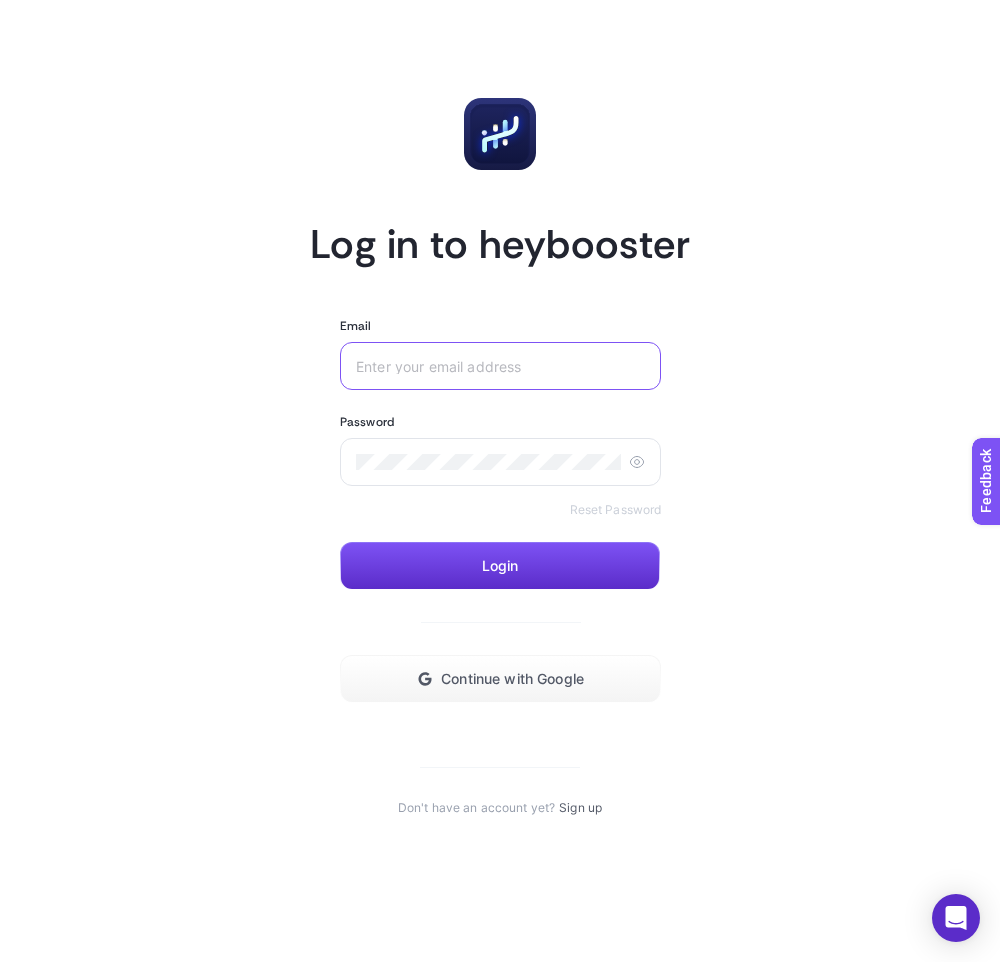 click on "Email" at bounding box center [500, 366] 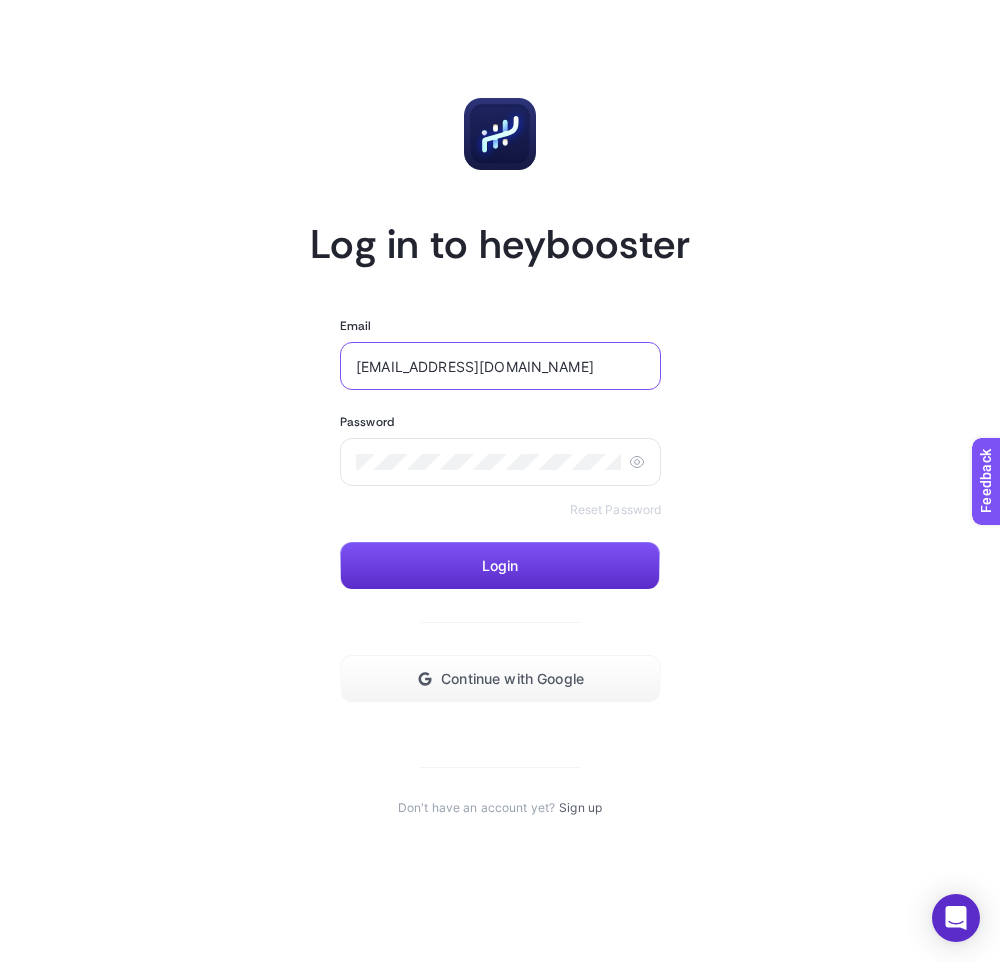 type on "[EMAIL_ADDRESS][DOMAIN_NAME]" 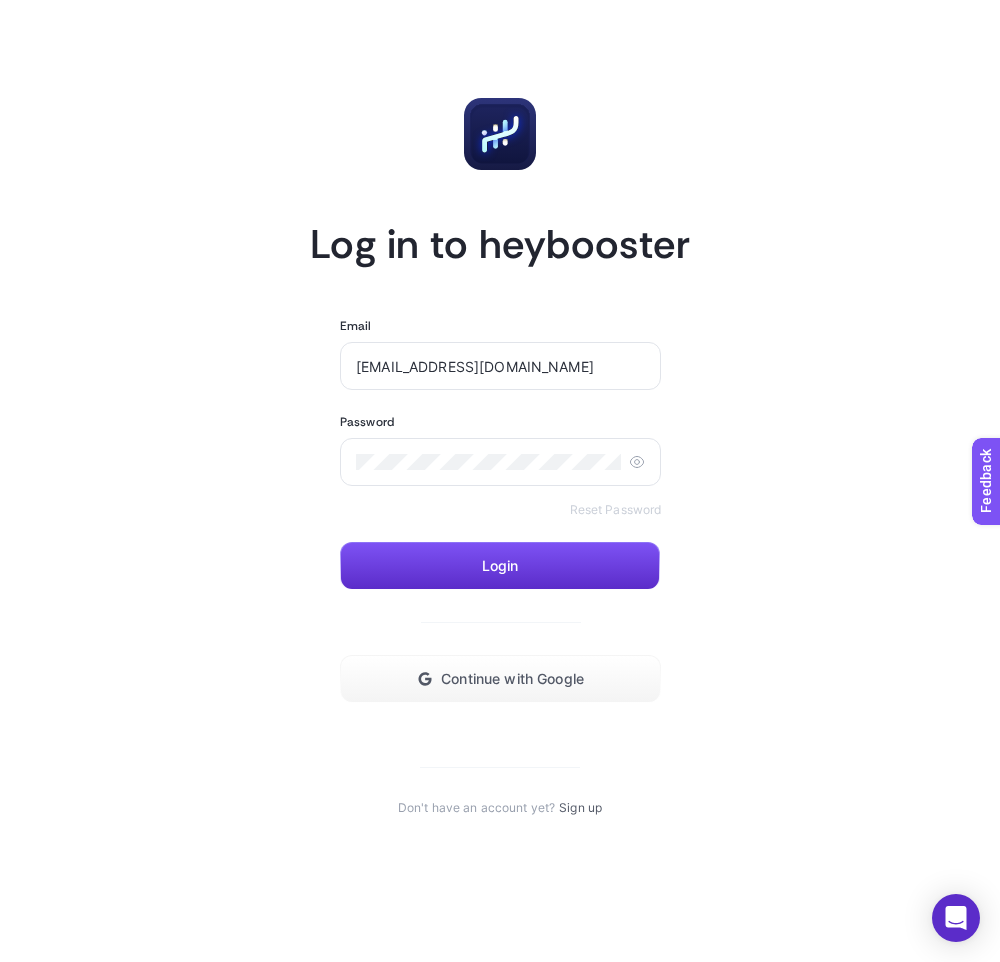 click on "Email  [EMAIL_ADDRESS][DOMAIN_NAME] Password   Reset Password  Login Continue with Google" at bounding box center [500, 510] 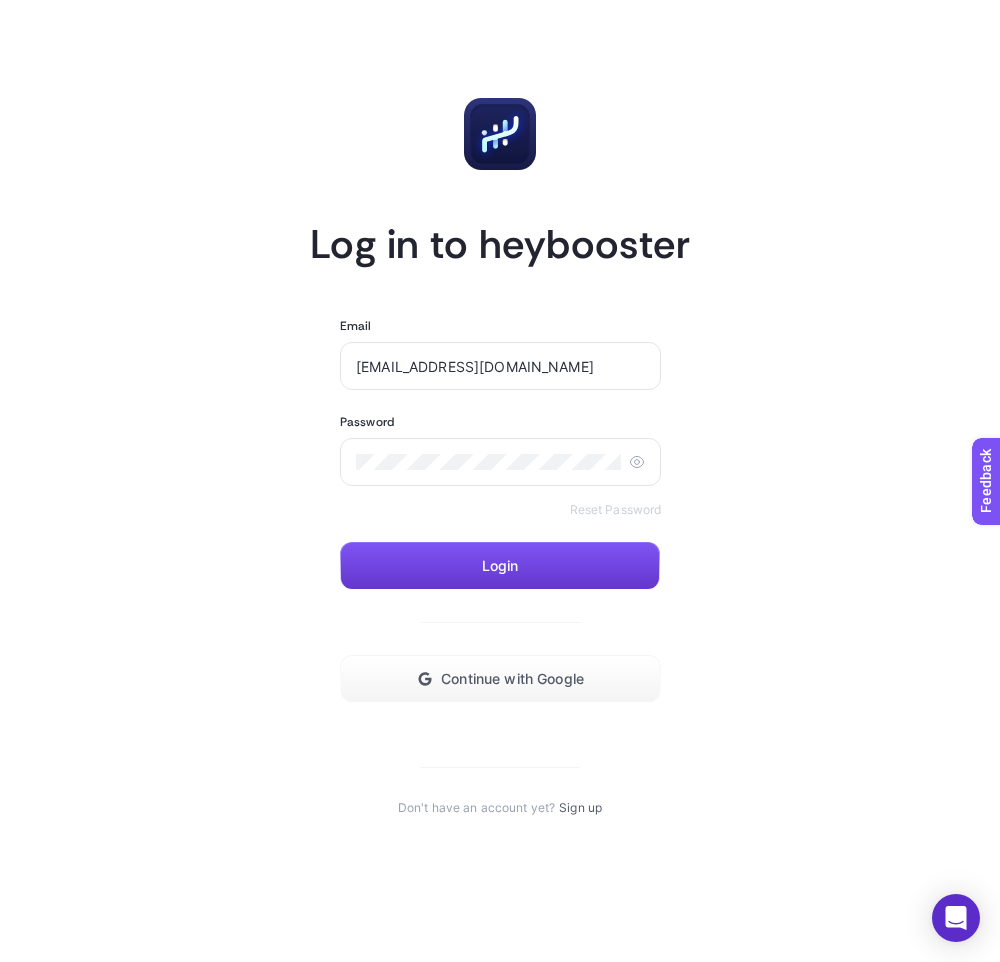 click on "Login" at bounding box center [500, 566] 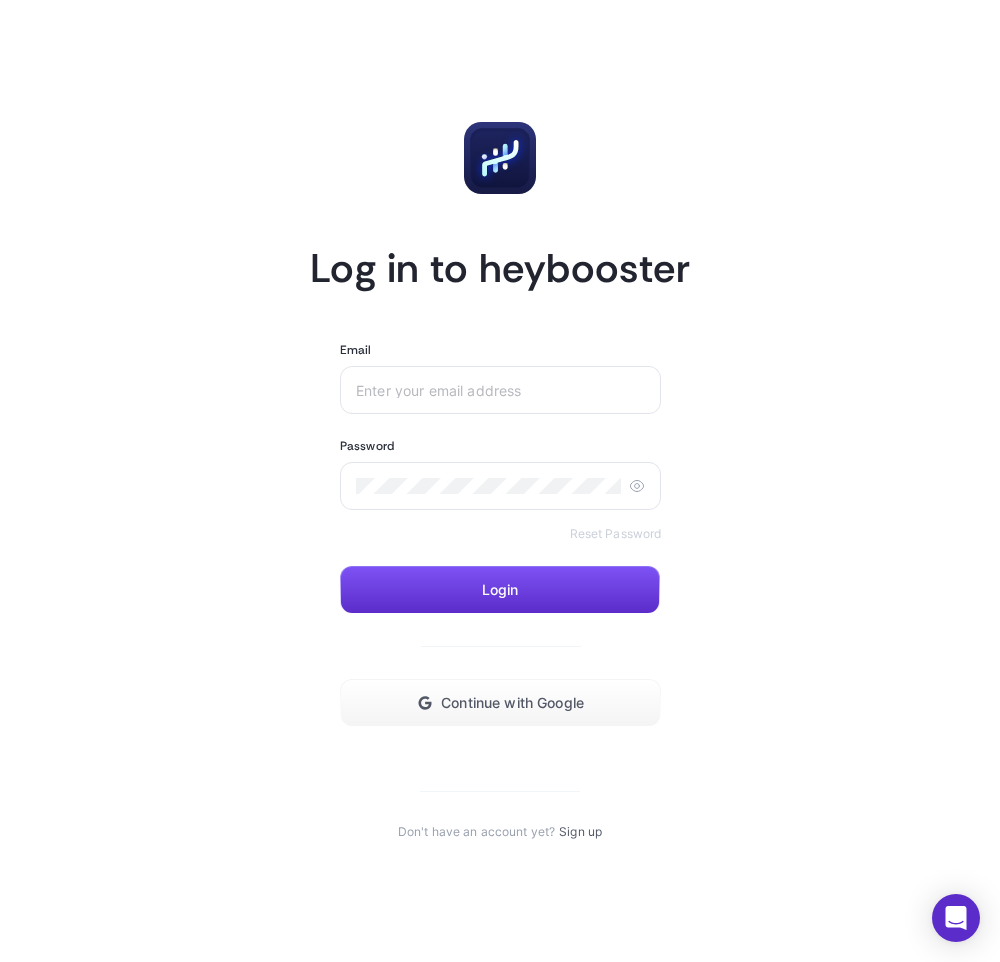 scroll, scrollTop: 0, scrollLeft: 0, axis: both 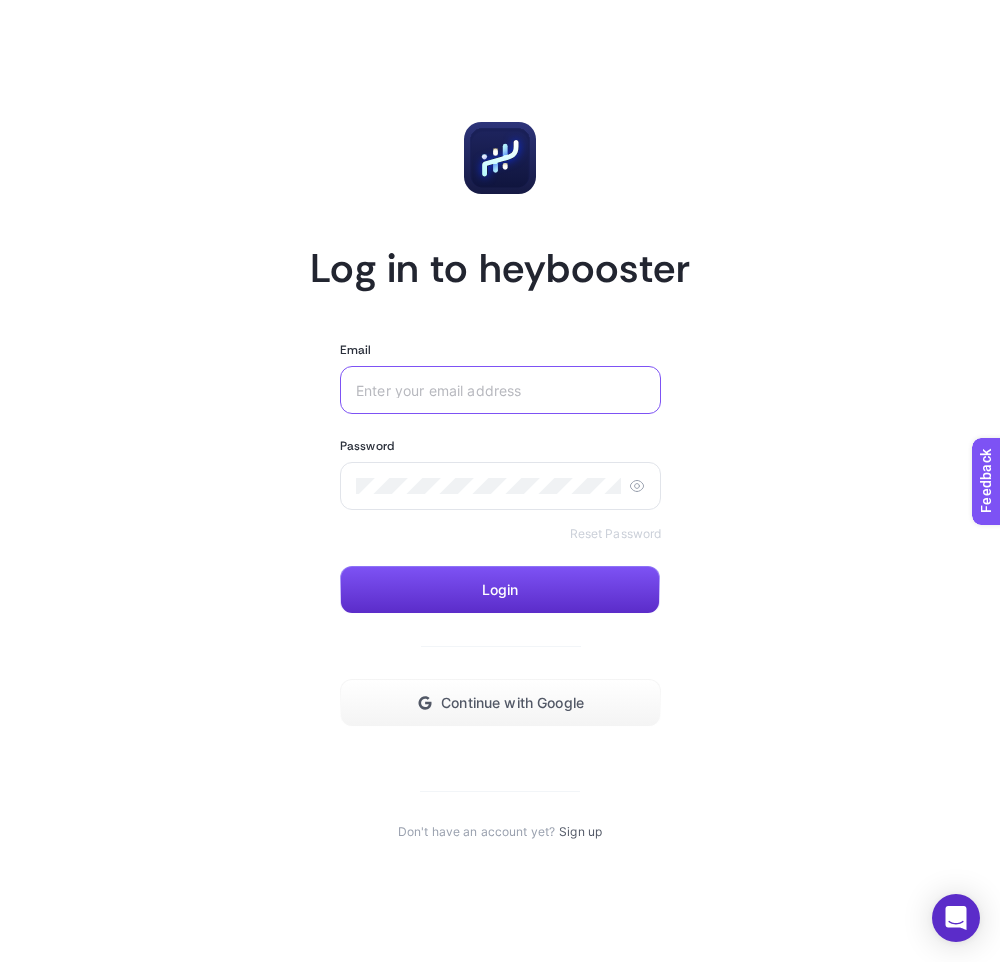 click on "Email" at bounding box center [500, 390] 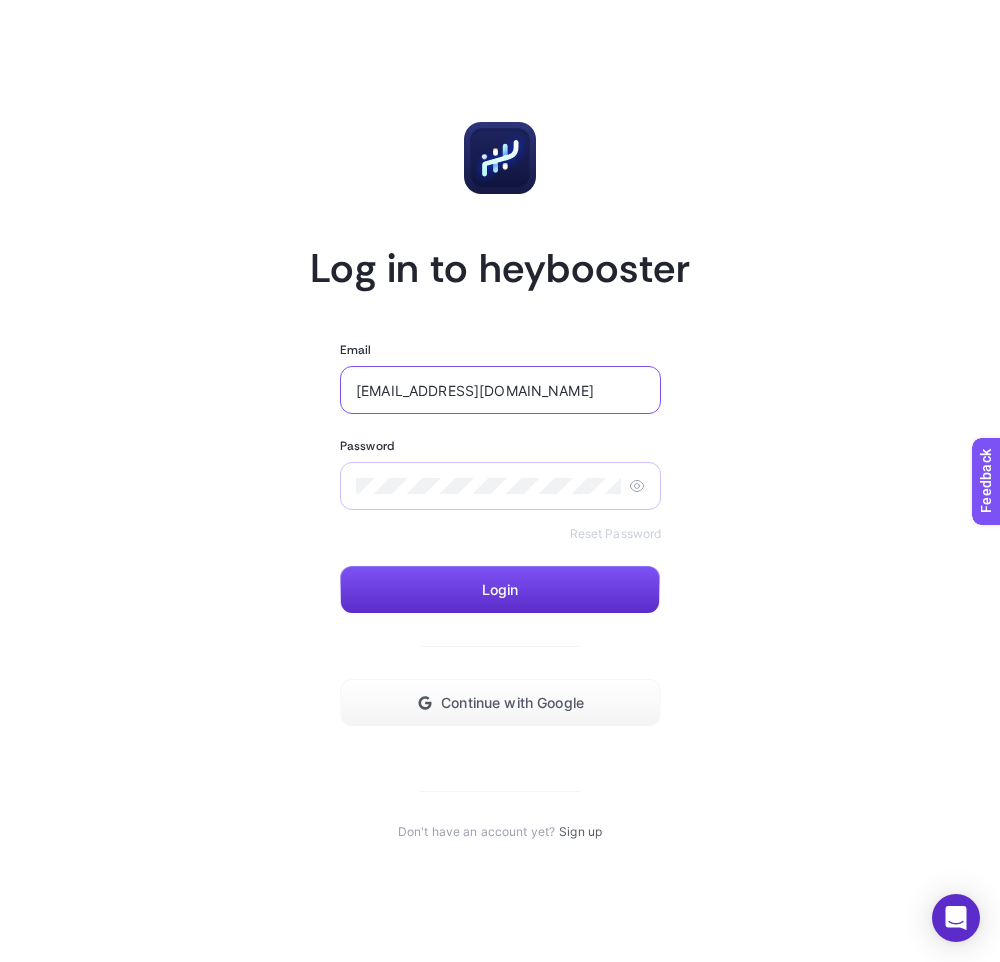 type on "[EMAIL_ADDRESS][DOMAIN_NAME]" 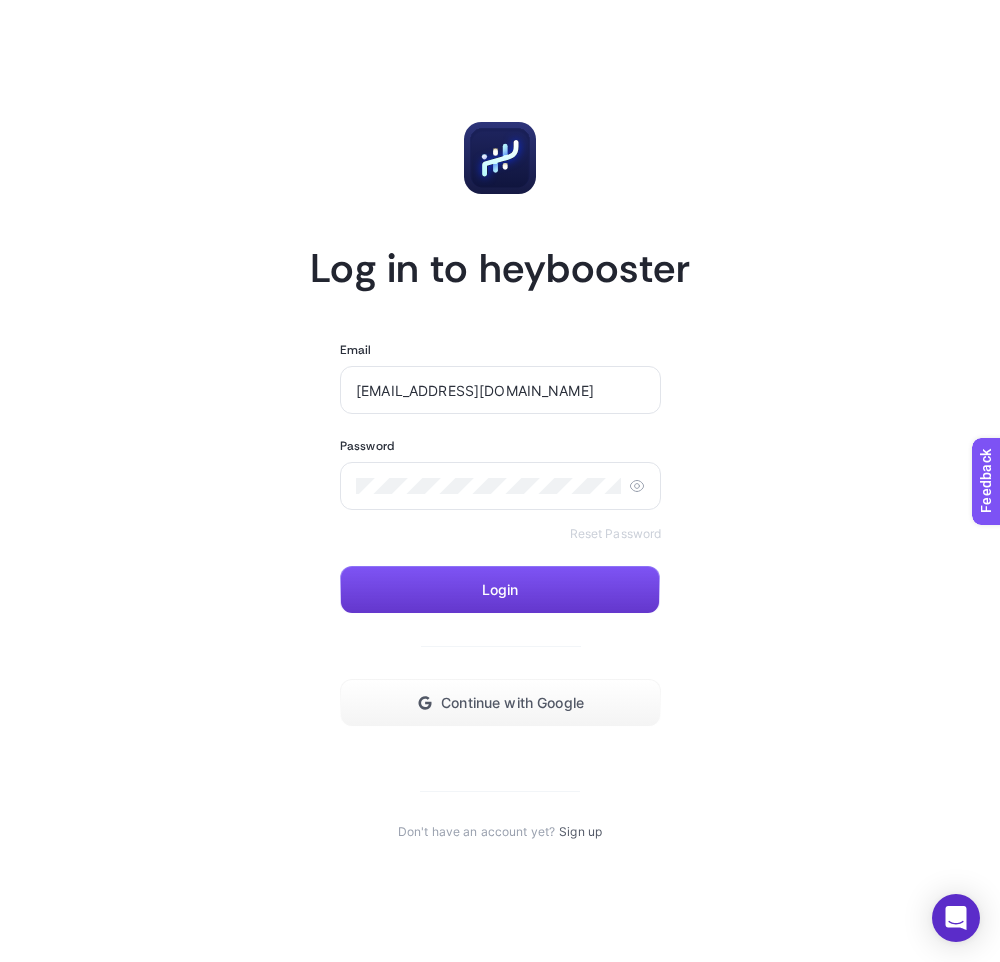 click on "Login" at bounding box center (500, 590) 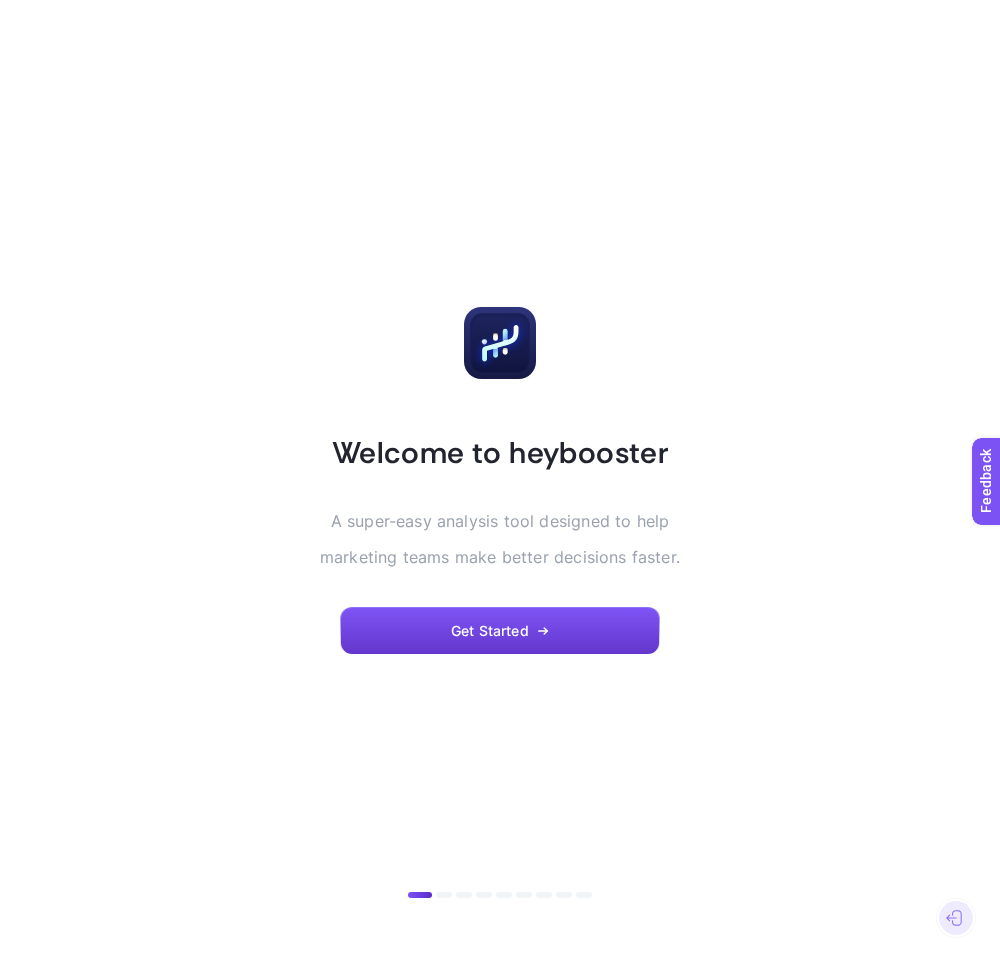 click on "Get Started" at bounding box center (500, 631) 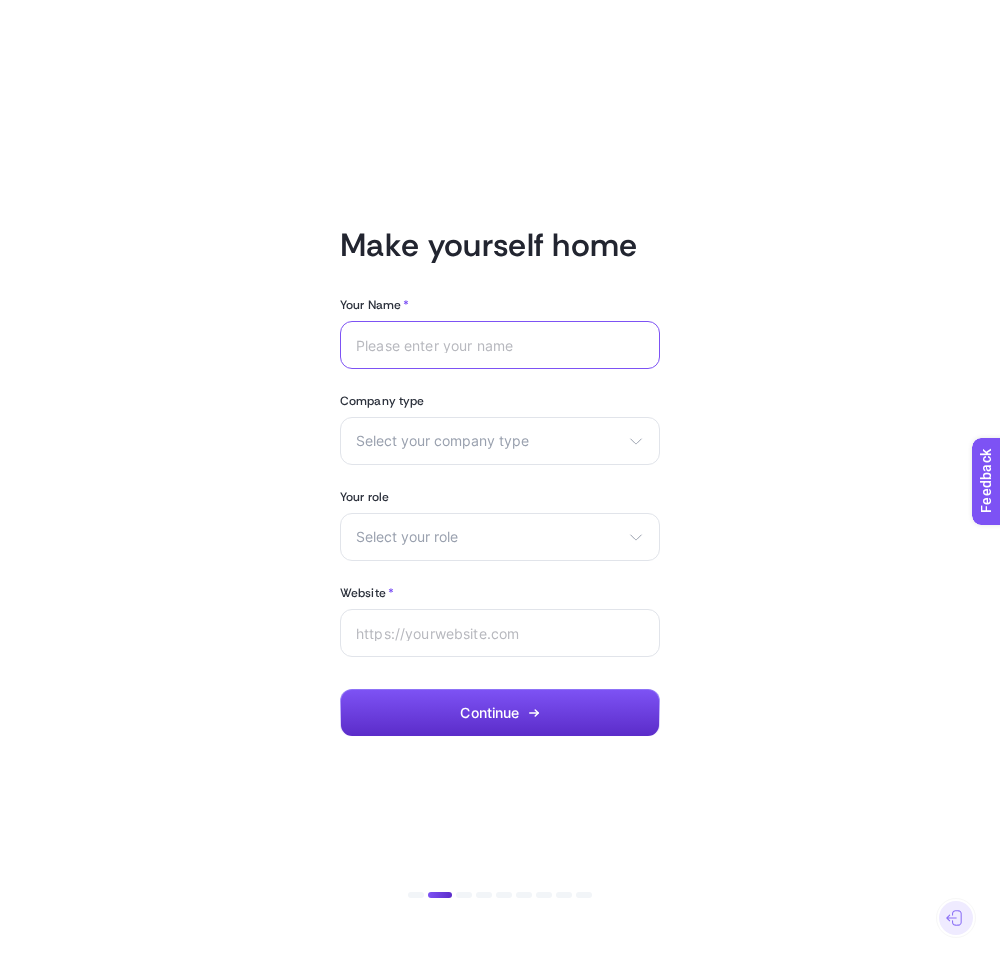 click on "Your Name   *" at bounding box center (500, 345) 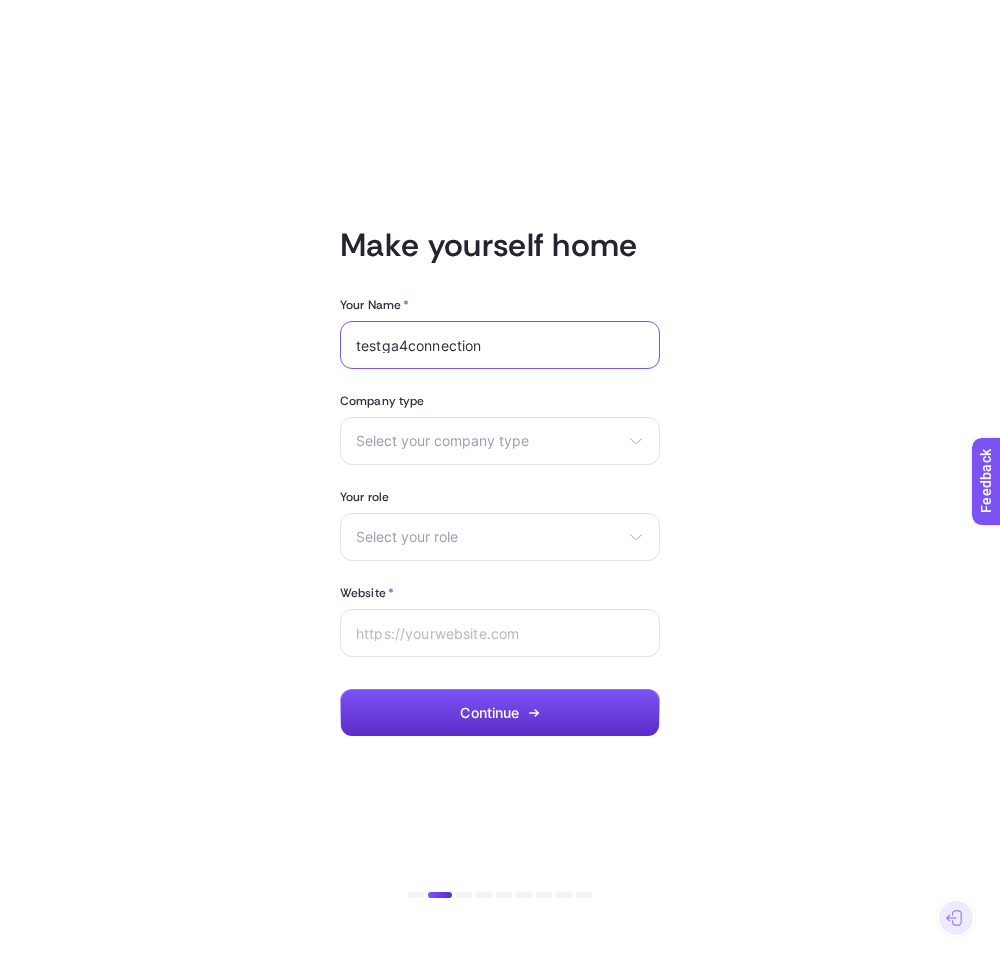 type on "testga4connection" 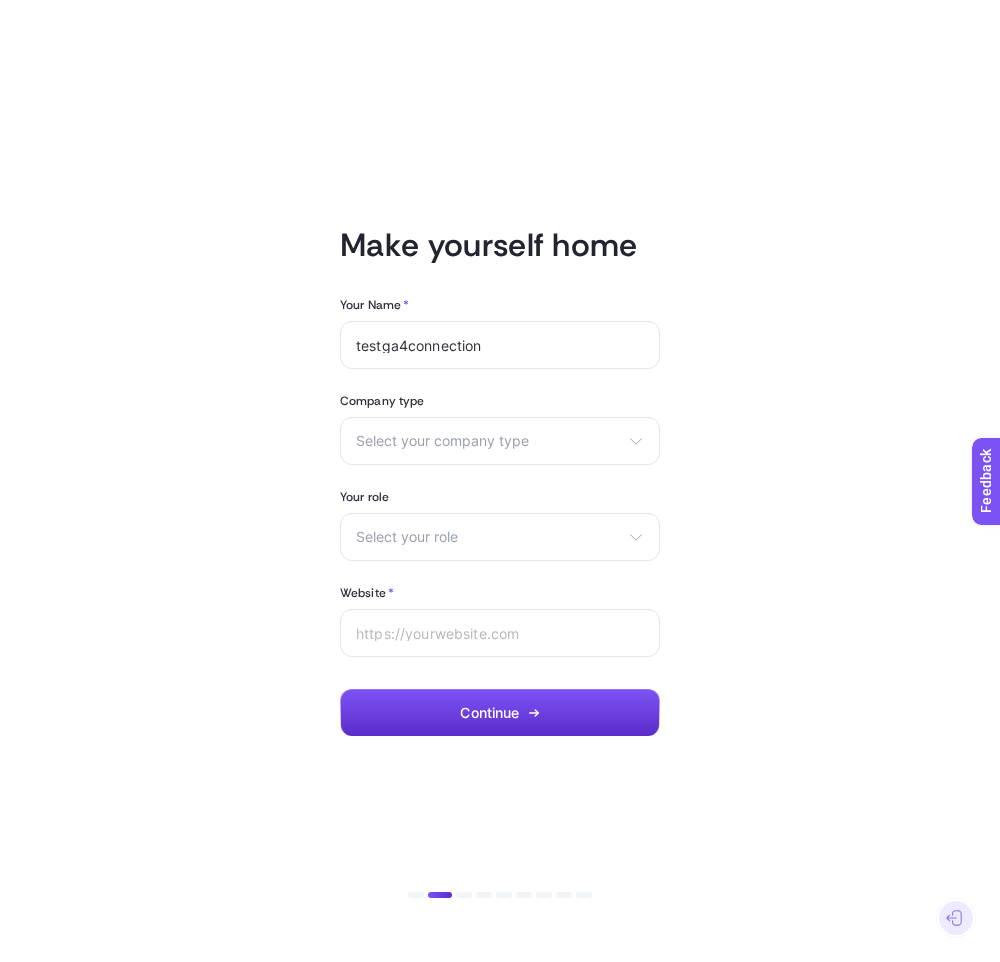 click on "Company type" at bounding box center (500, 401) 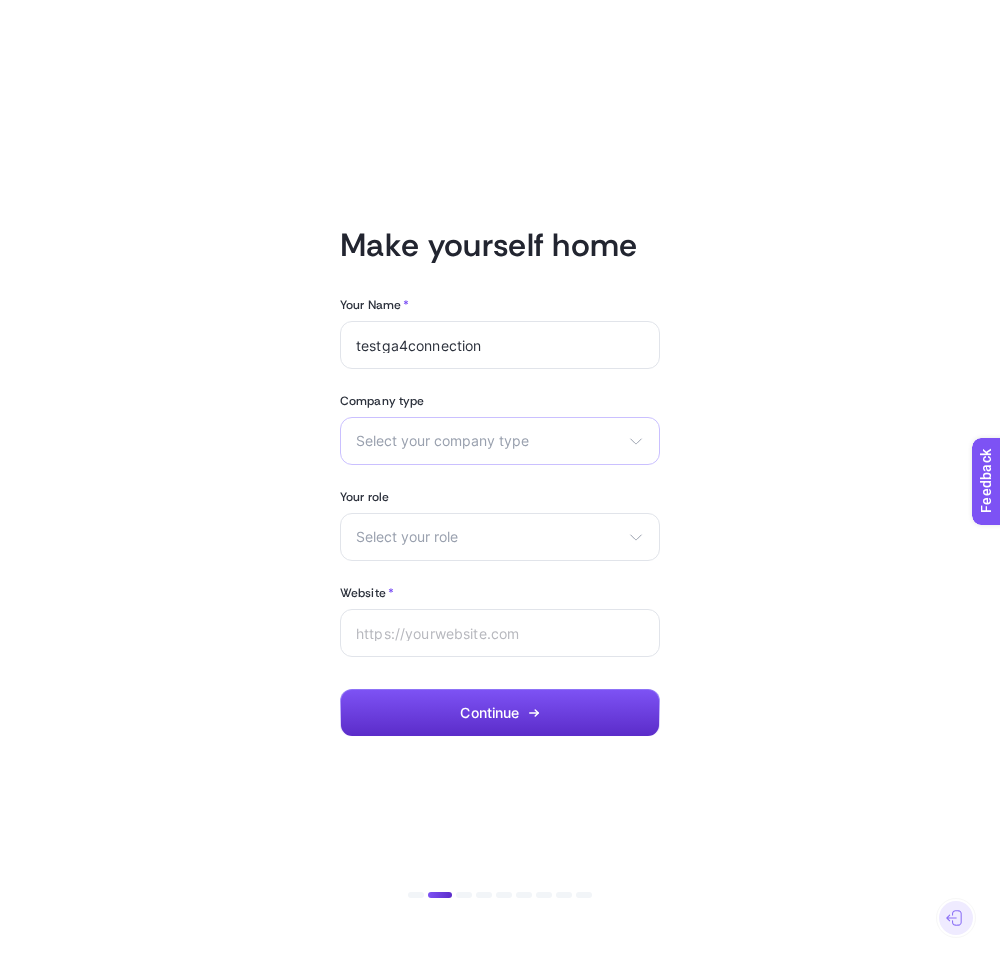 click on "Select your company type eCommerce Agency Other" at bounding box center [500, 441] 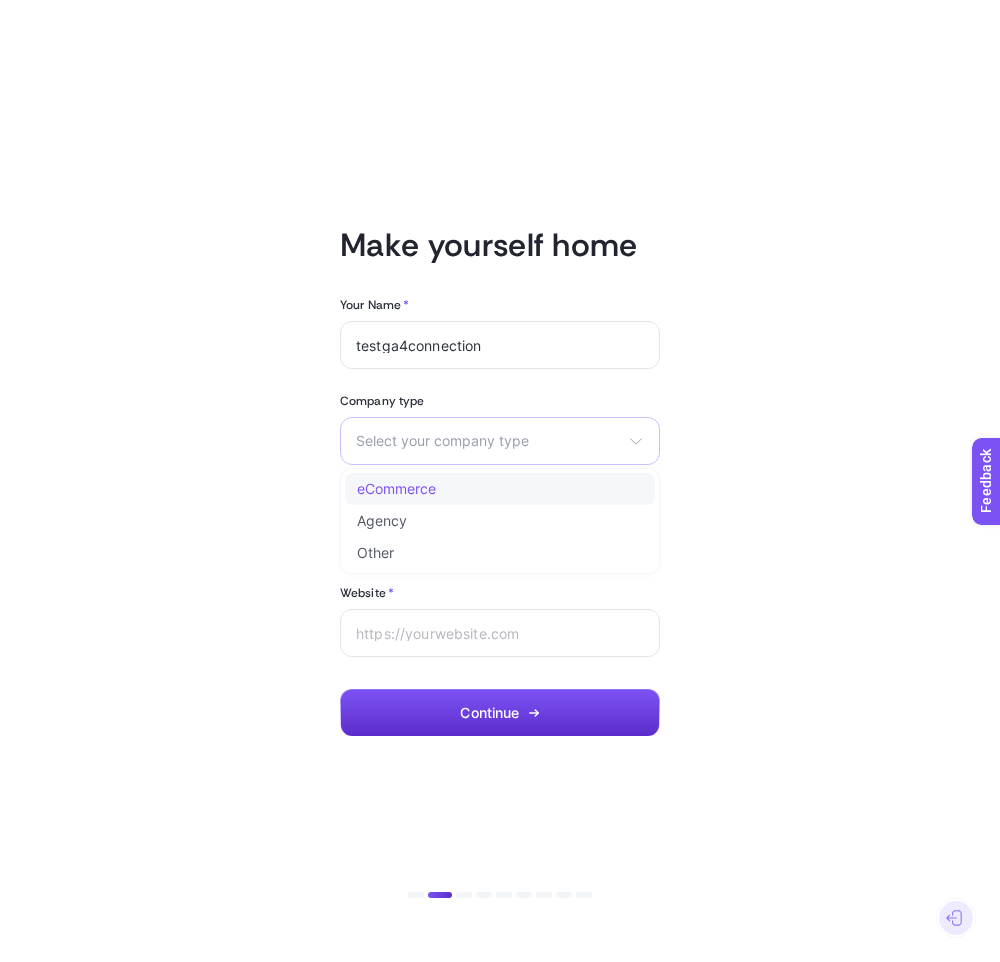 click on "eCommerce" 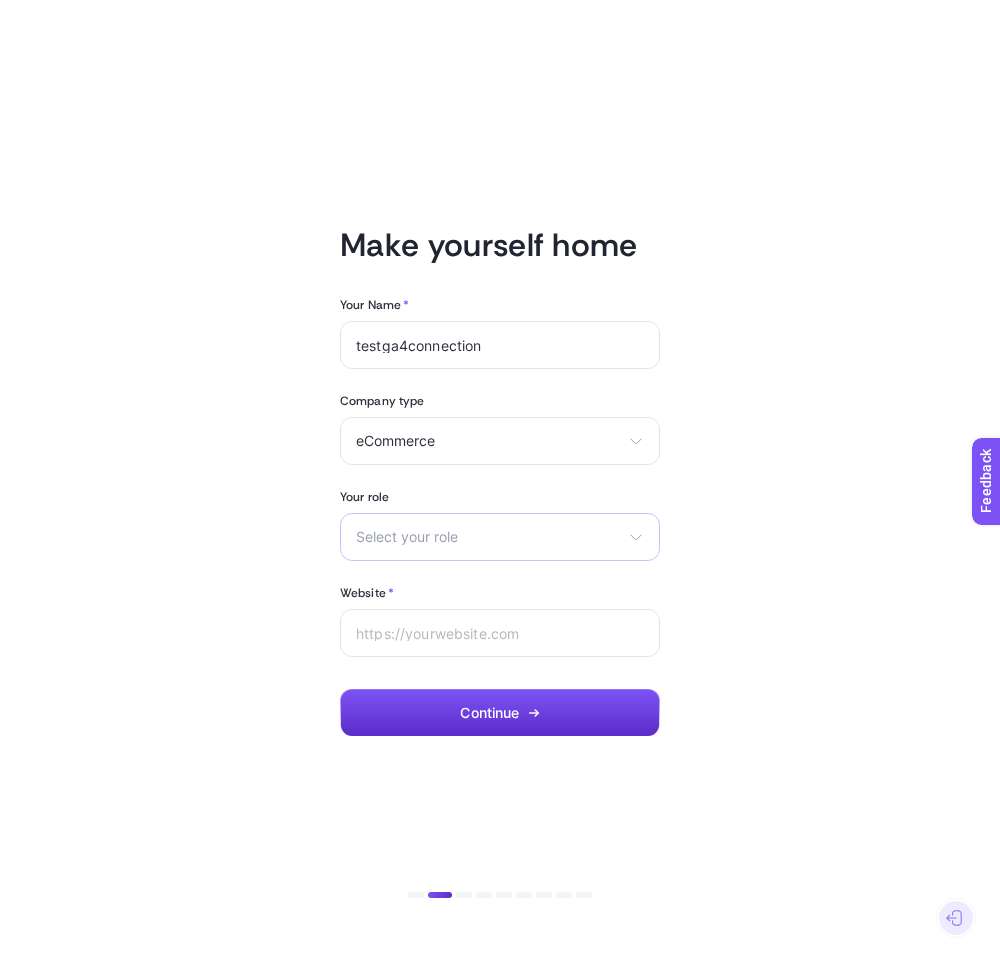 click on "Select your role" at bounding box center [488, 537] 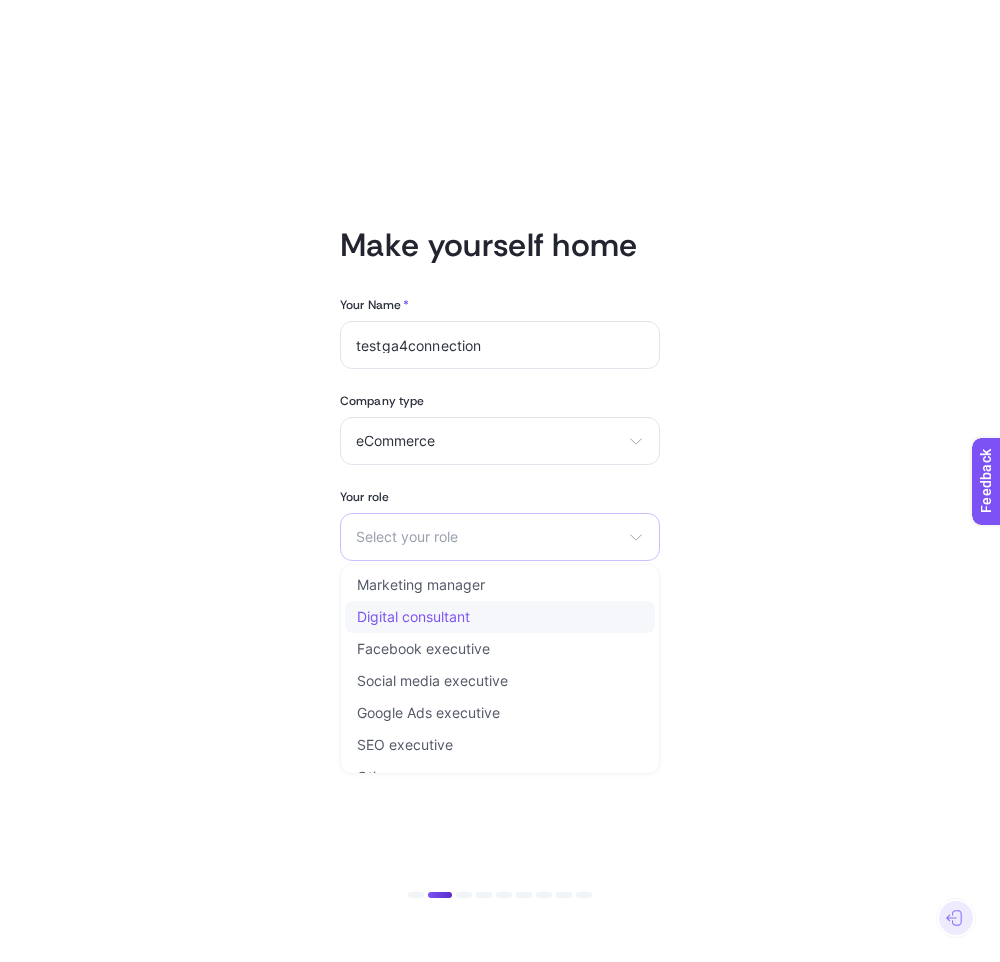 click on "Digital consultant" at bounding box center [413, 617] 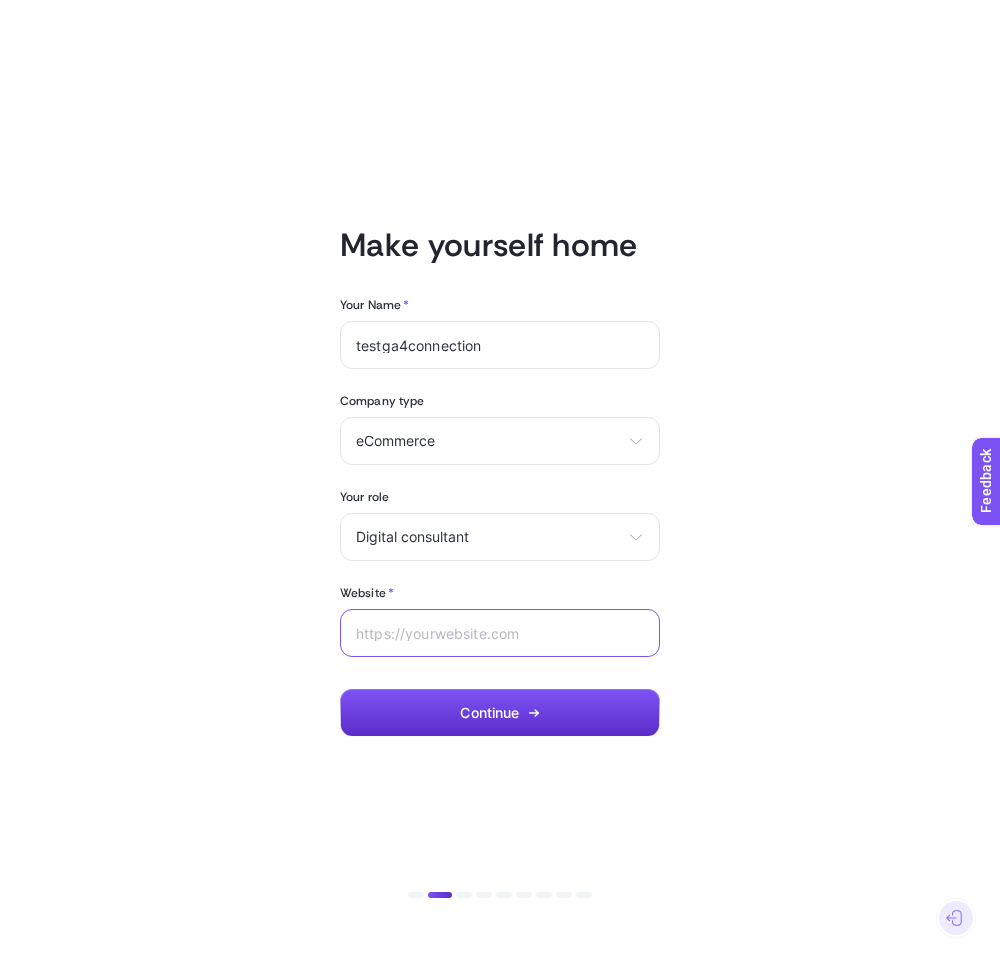 click on "Website   *" at bounding box center (500, 633) 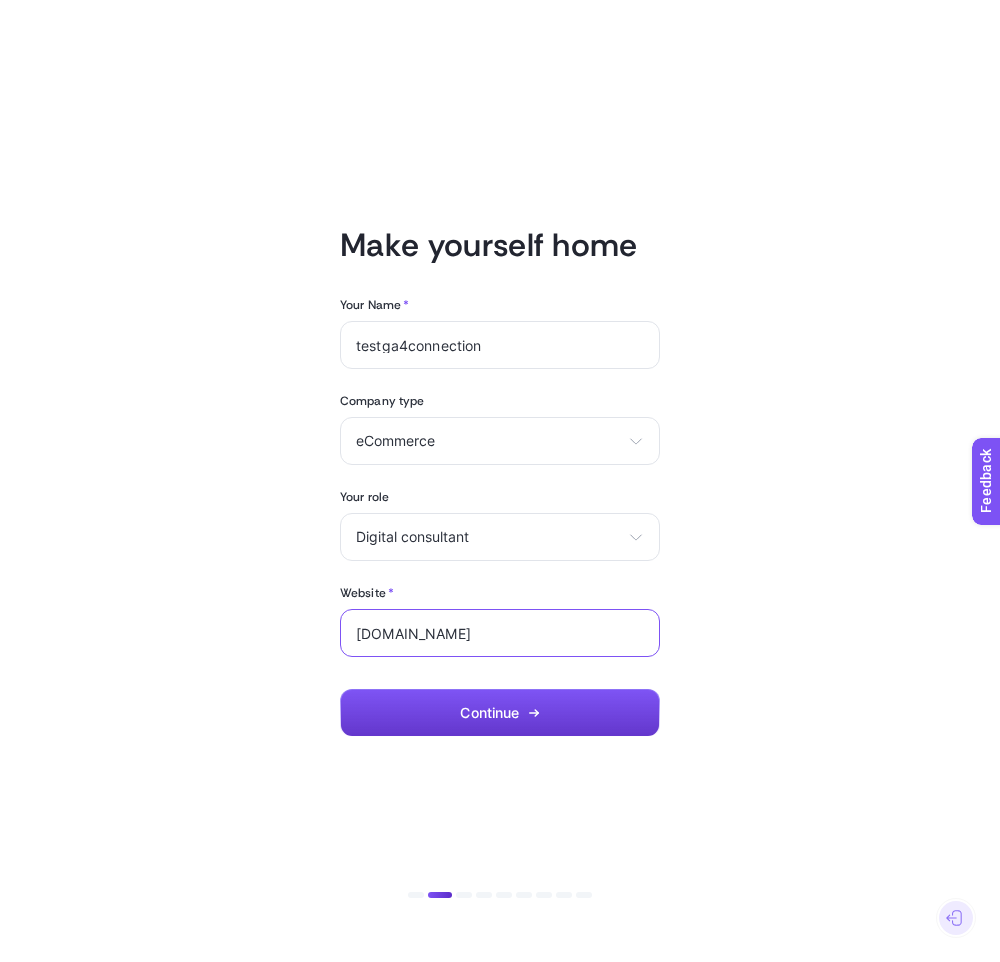 type on "testga4connection.com" 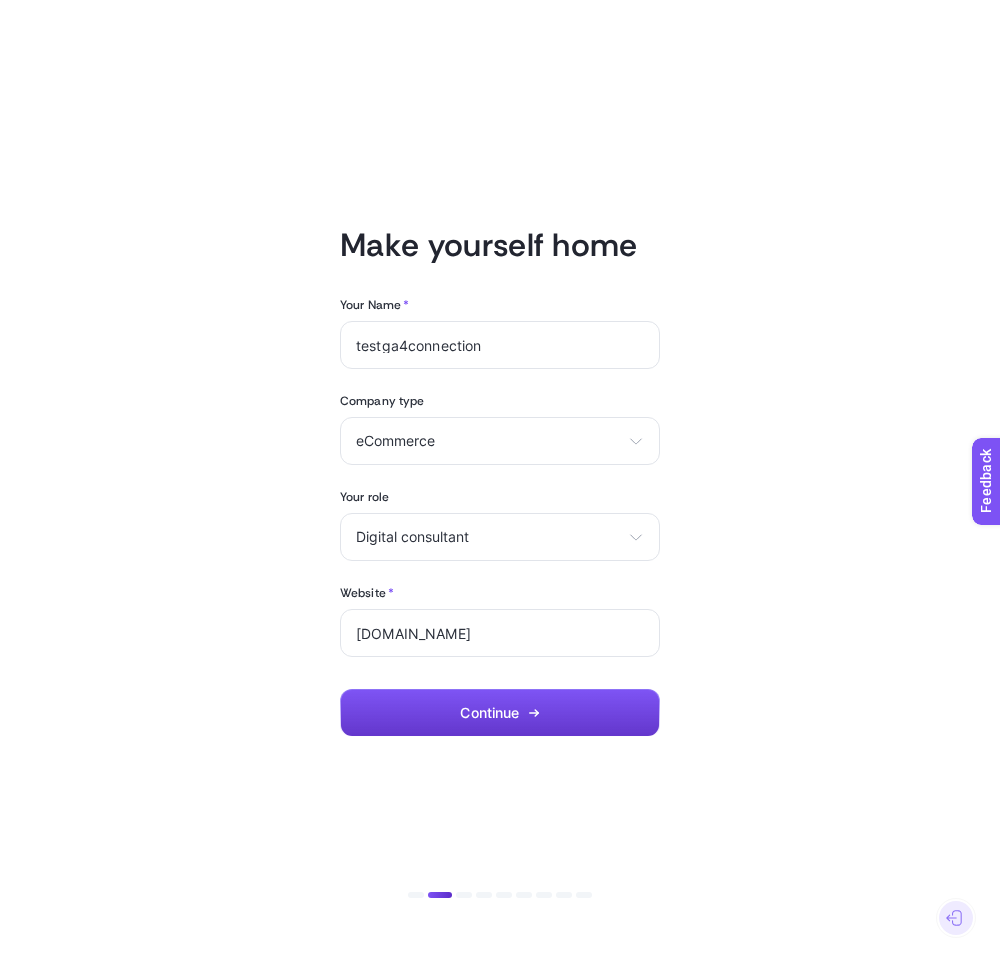 click on "Continue" at bounding box center (500, 713) 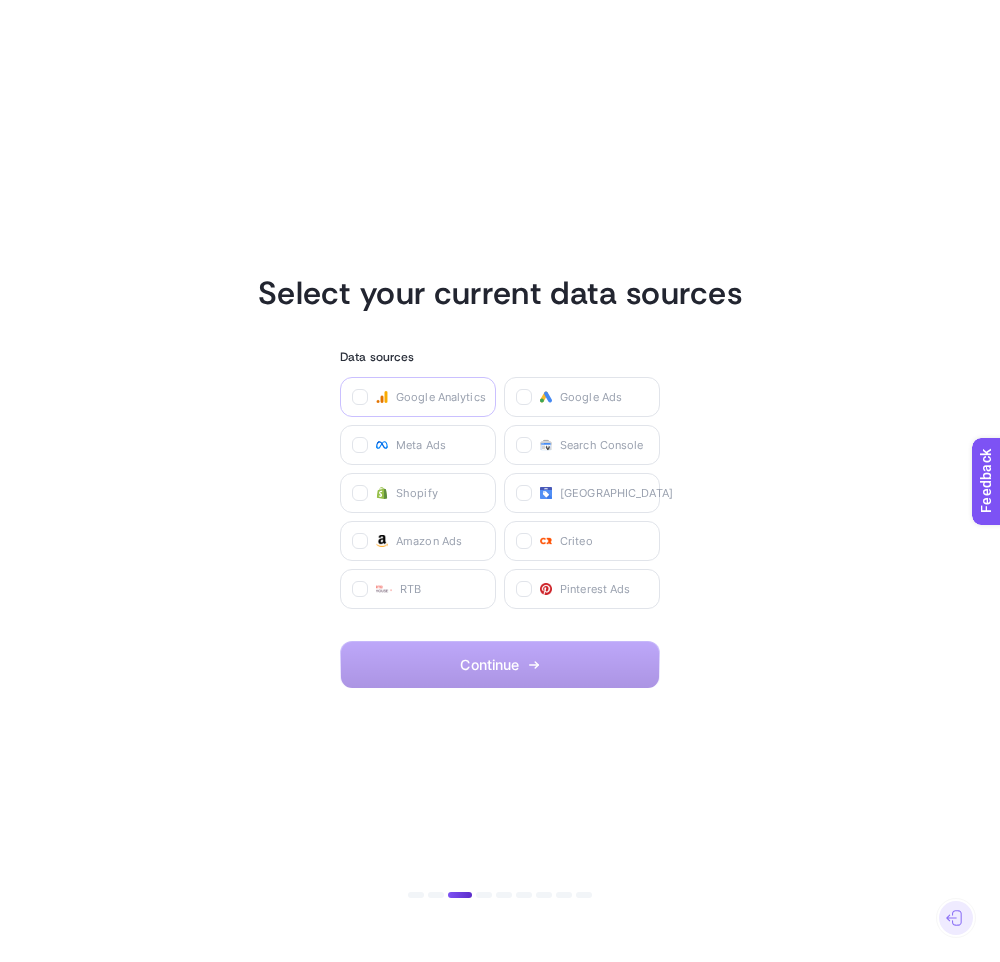 click on "Google Analytics" at bounding box center (441, 397) 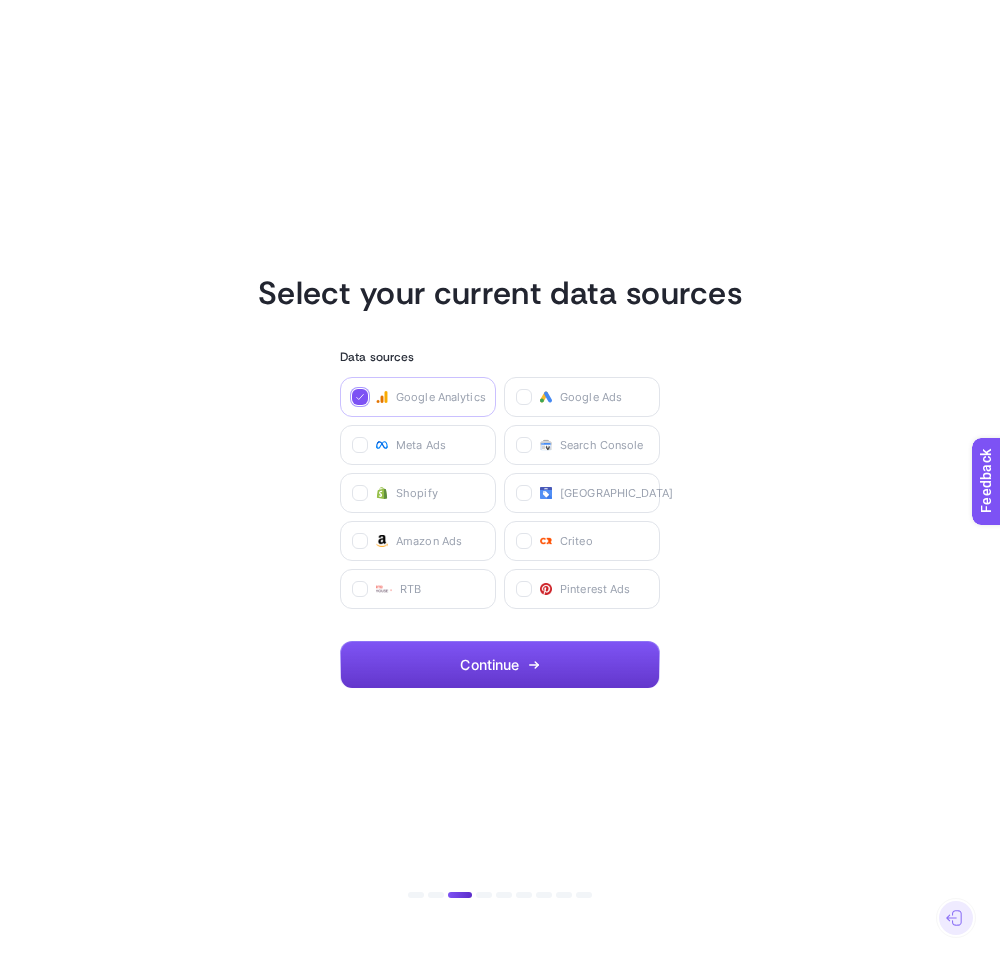 click on "Continue" at bounding box center (500, 665) 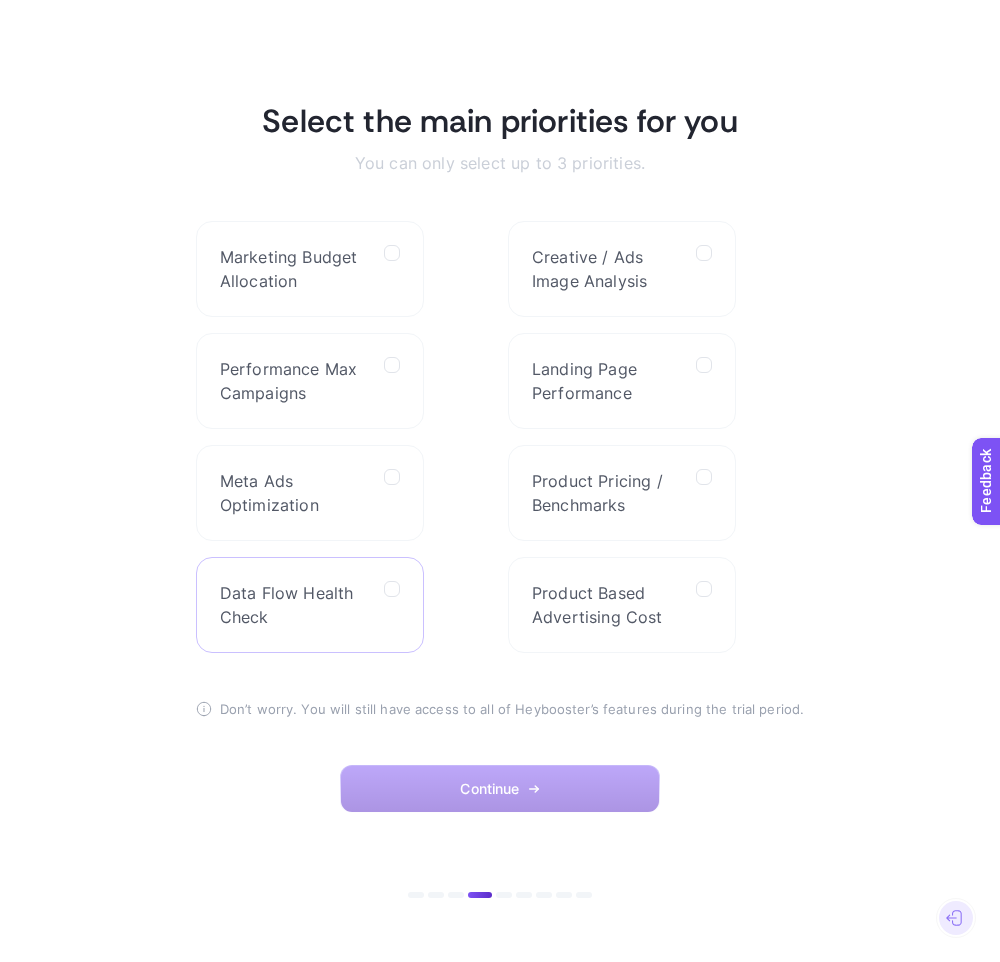 click on "Data Flow Health Check" 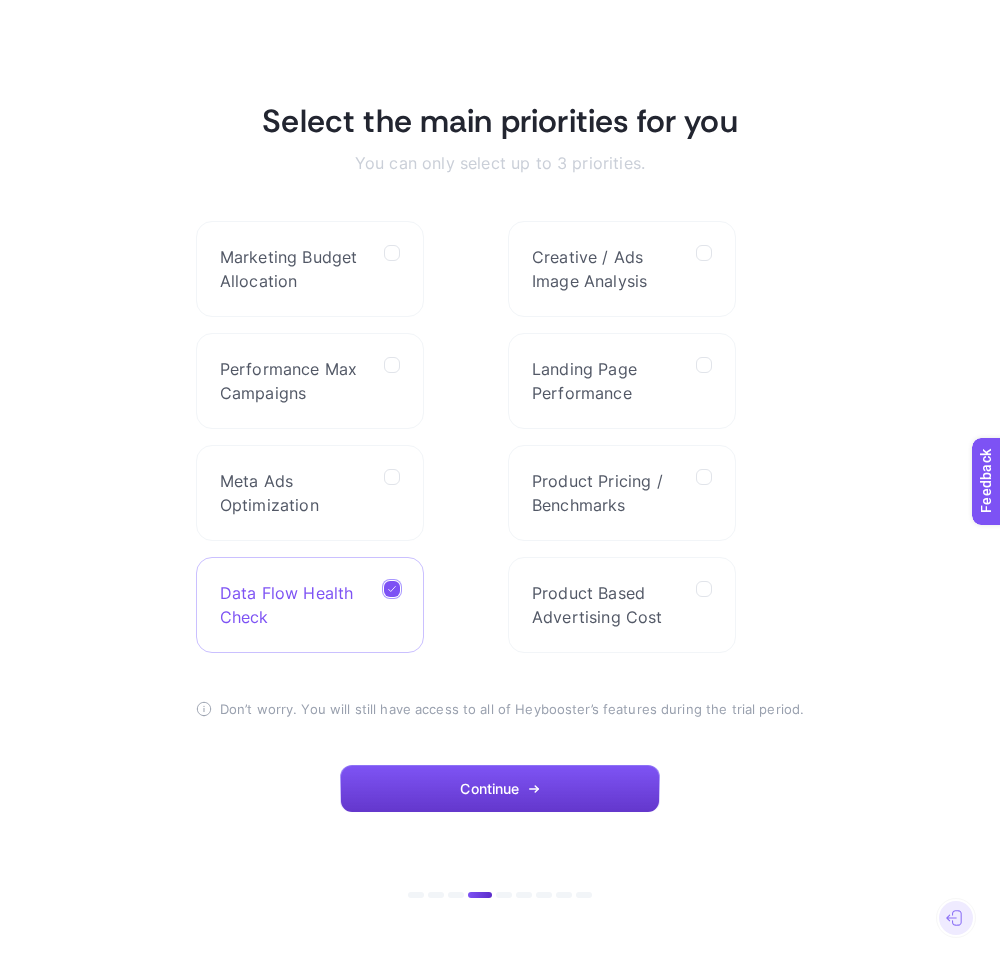 click on "Continue" at bounding box center [500, 789] 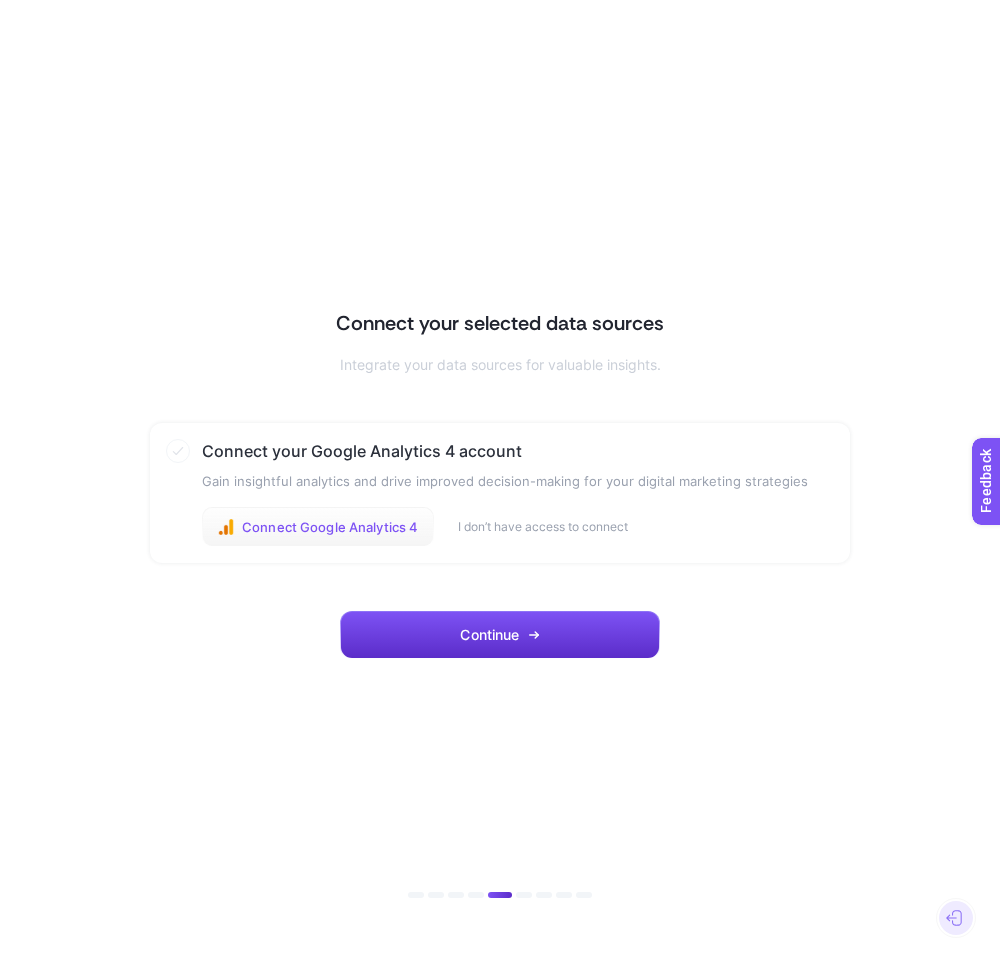 click on "Connect Google Analytics 4" 